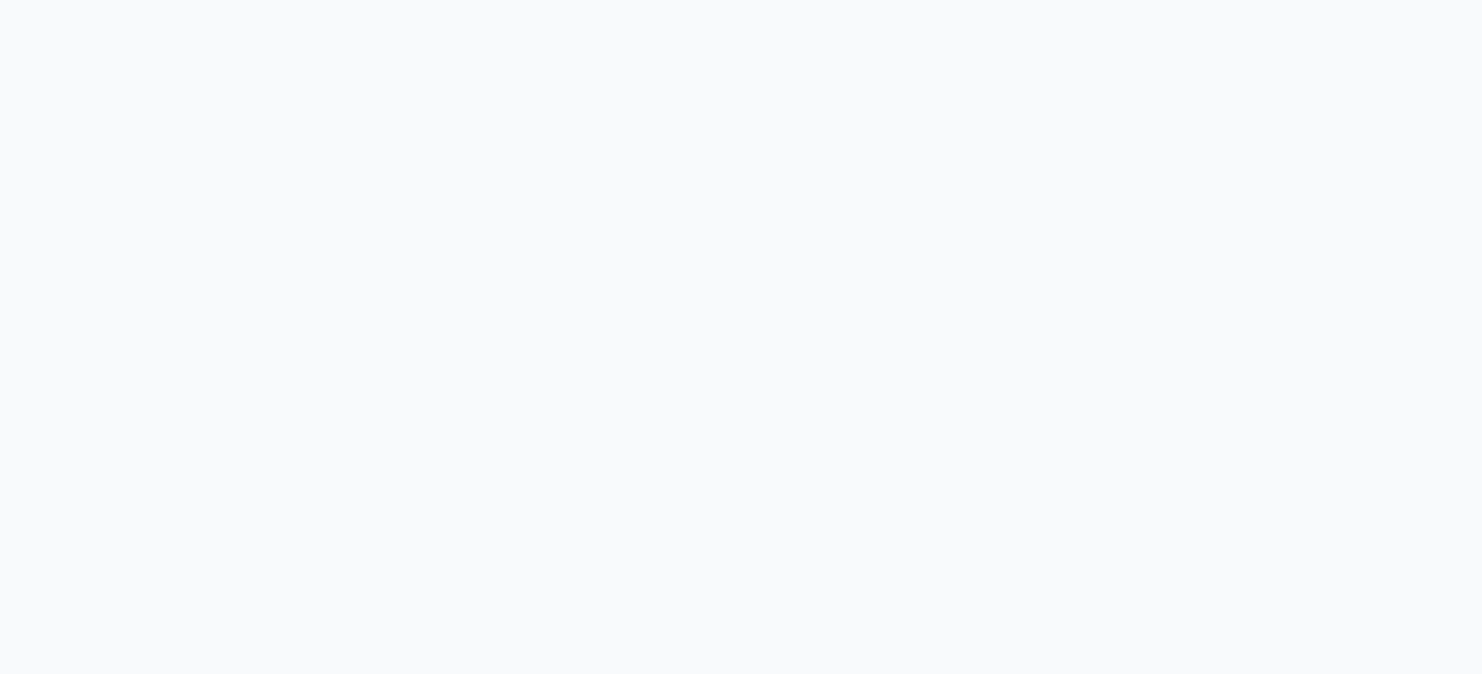scroll, scrollTop: 0, scrollLeft: 0, axis: both 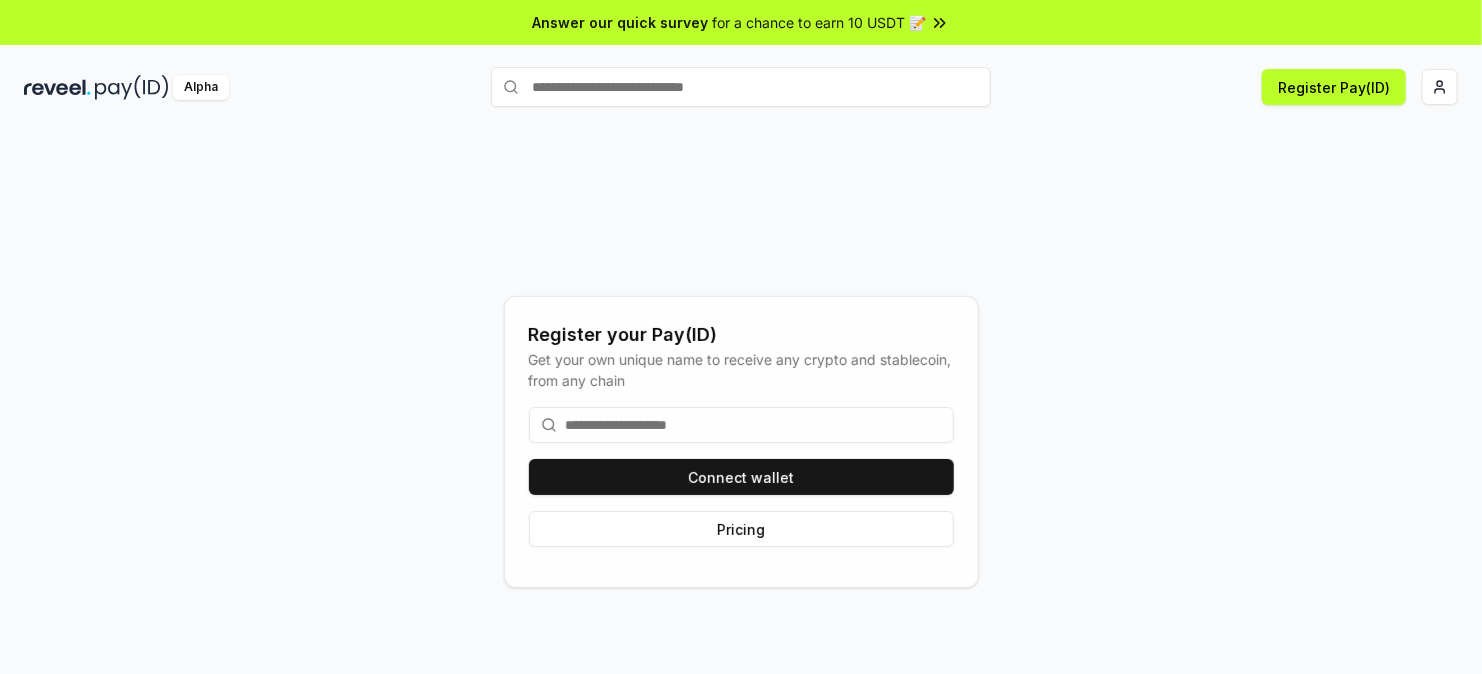 click at bounding box center [741, 425] 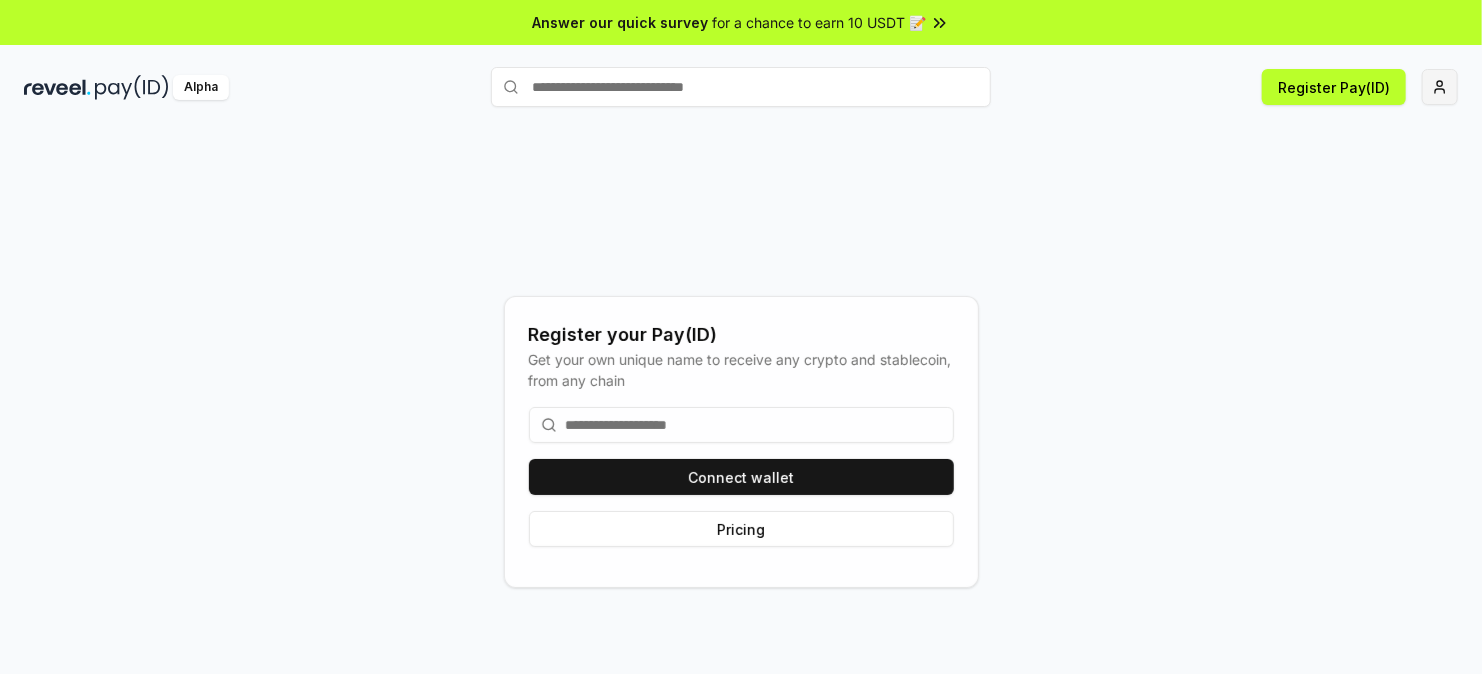 click on "Answer our quick survey for a chance to earn 10 USDT 📝 Alpha Register Pay(ID) Register your Pay(ID) Get your own unique name to receive any crypto and stablecoin, from any chain Connect wallet Pricing" at bounding box center [741, 337] 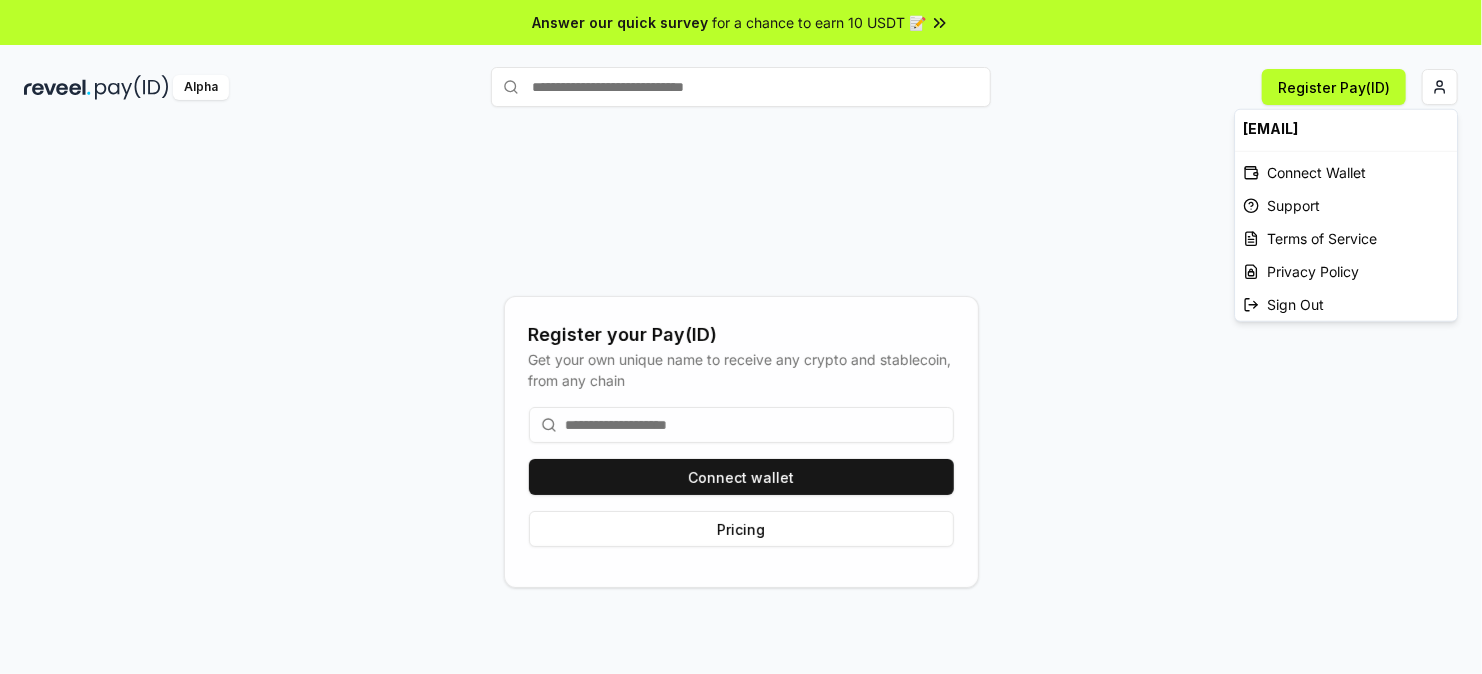 click on "Answer our quick survey for a chance to earn 10 USDT 📝 Alpha Register Pay(ID) Register your Pay(ID) Get your own unique name to receive any crypto and stablecoin, from any chain Connect wallet Pricing sancarrbariss@gmail.com   Connect Wallet   Support   Terms of Service   Privacy Policy   Sign Out" at bounding box center [741, 337] 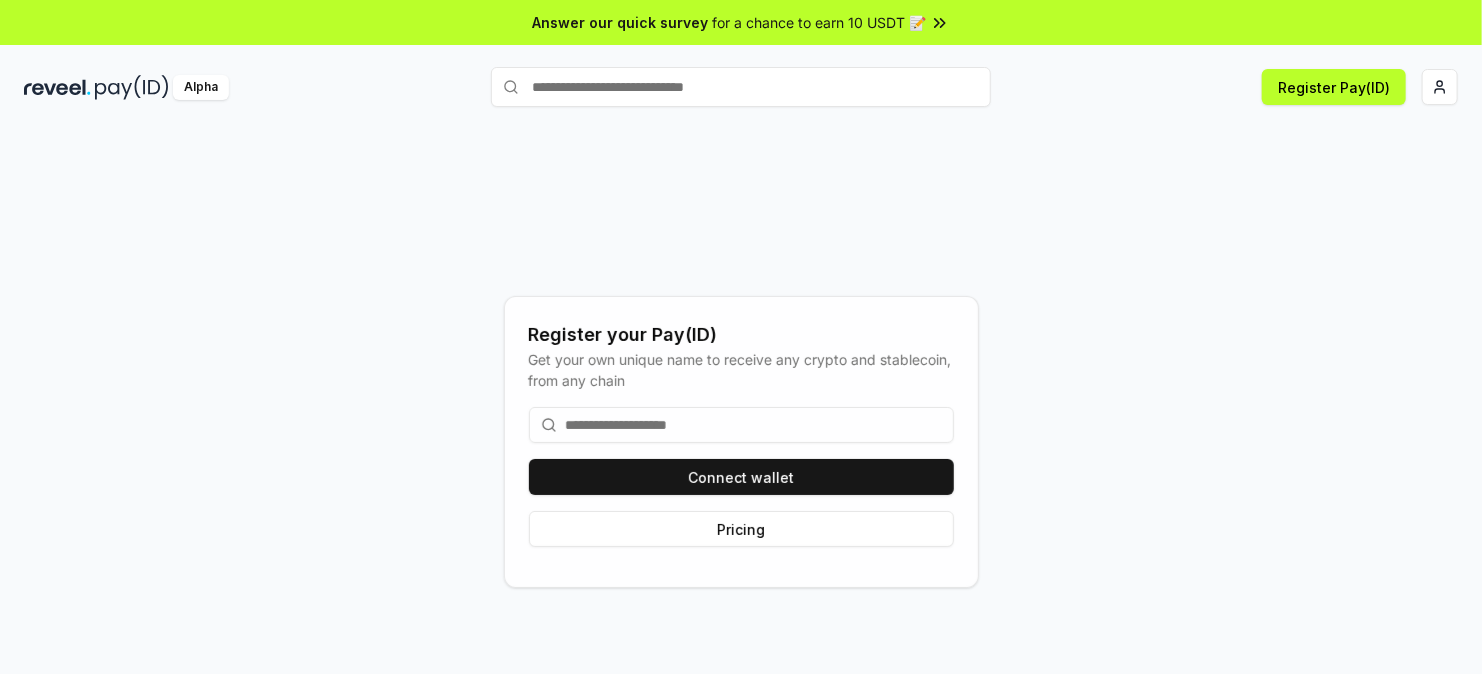 click at bounding box center [741, 425] 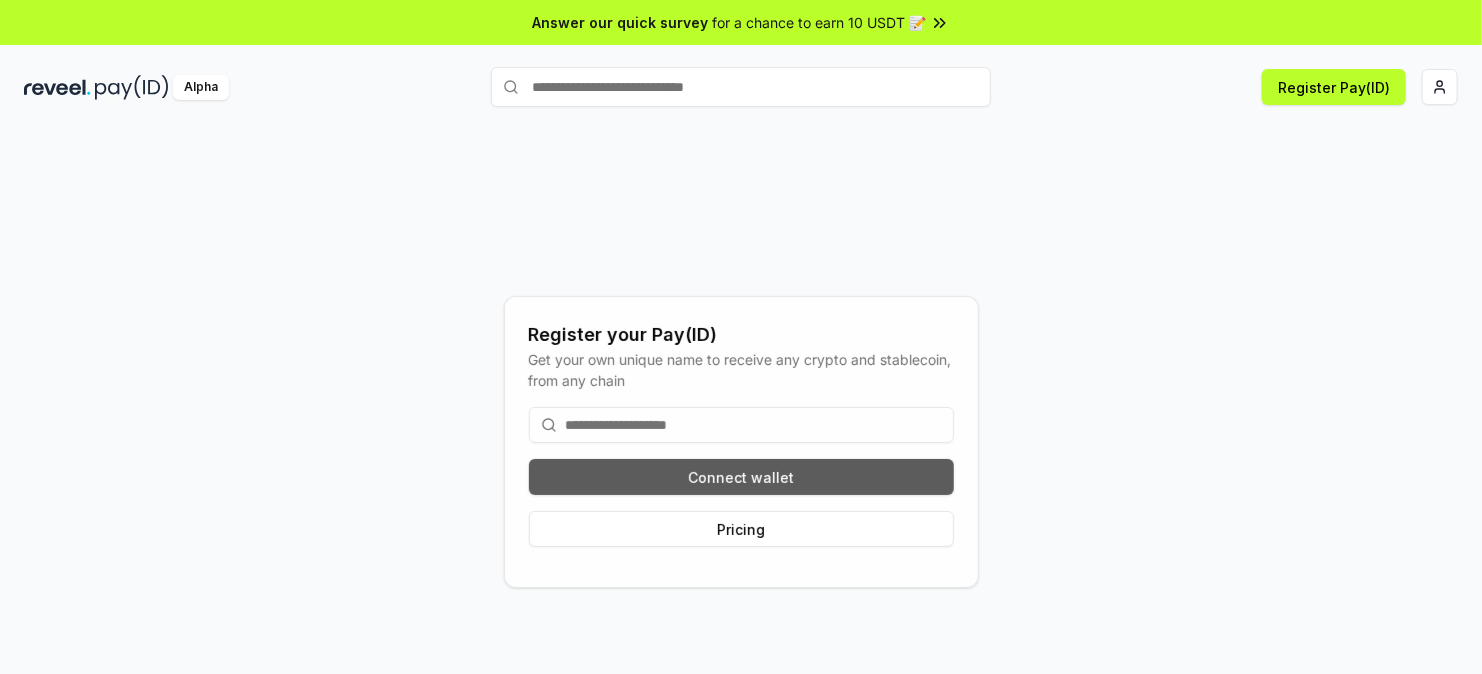 click on "Connect wallet" at bounding box center (741, 477) 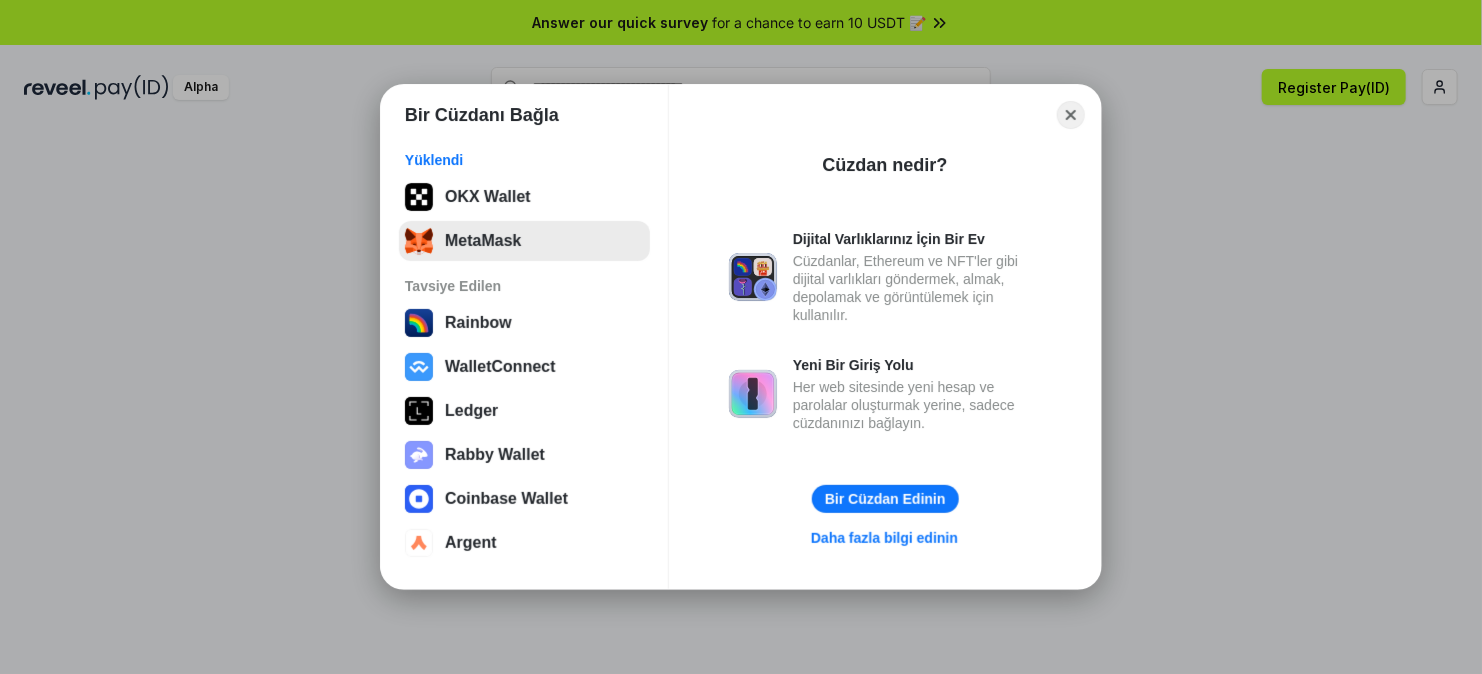 click on "MetaMask" at bounding box center [524, 241] 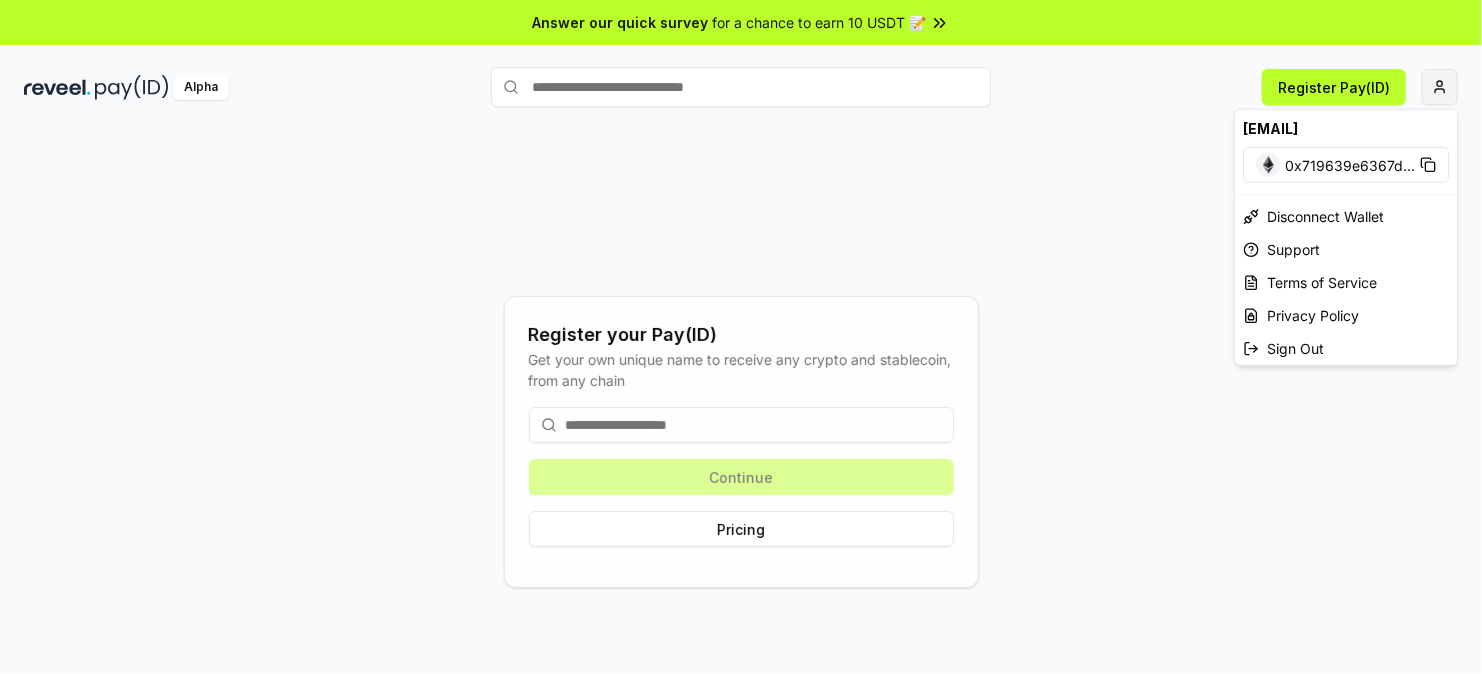 click on "Answer our quick survey for a chance to earn 10 USDT 📝 Alpha Register Pay(ID) Register your Pay(ID) Get your own unique name to receive any crypto and stablecoin, from any chain Continue Pricing [EMAIL]   0x719639e6367d ...     Disconnect Wallet   Support   Terms of Service   Privacy Policy   Sign Out" at bounding box center (741, 337) 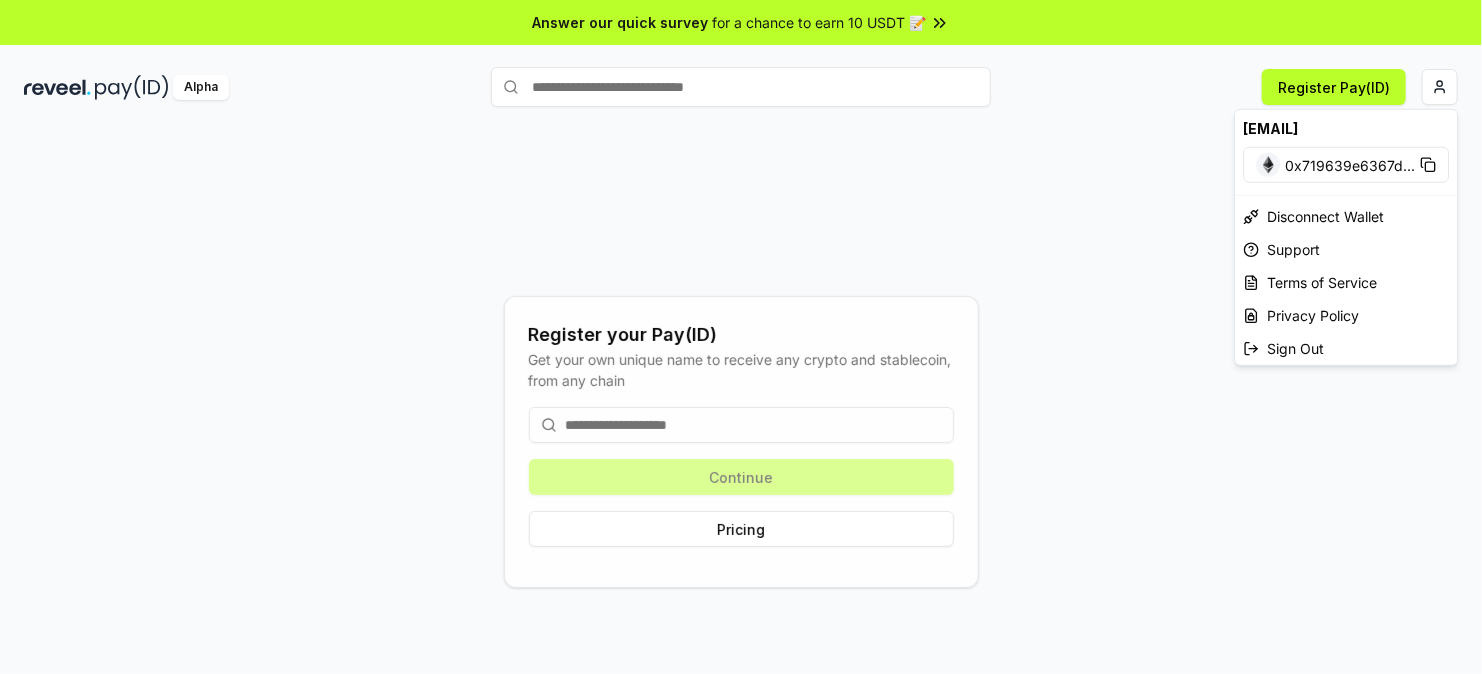 click on "Answer our quick survey for a chance to earn 10 USDT 📝 Alpha Register Pay(ID) Register your Pay(ID) Get your own unique name to receive any crypto and stablecoin, from any chain Continue Pricing [EMAIL]   0x719639e6367d ...     Disconnect Wallet   Support   Terms of Service   Privacy Policy   Sign Out" at bounding box center [741, 337] 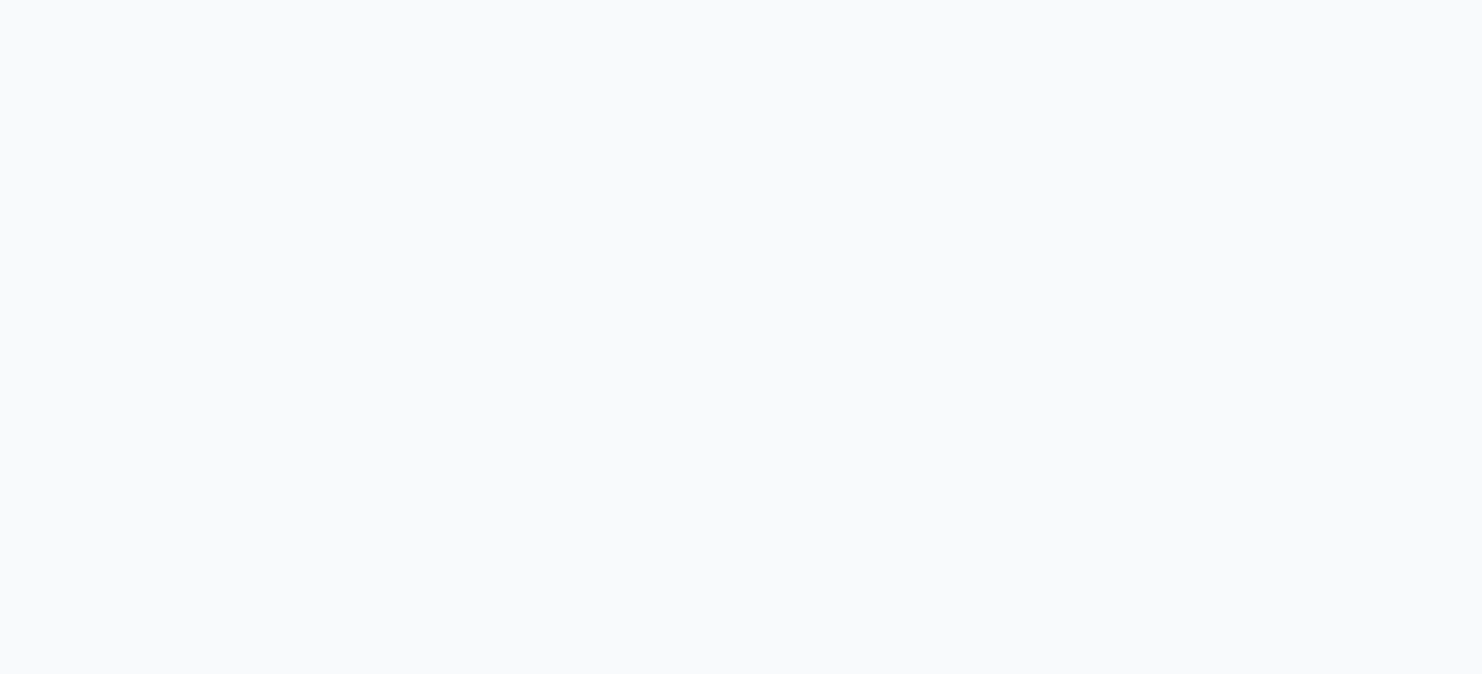 scroll, scrollTop: 0, scrollLeft: 0, axis: both 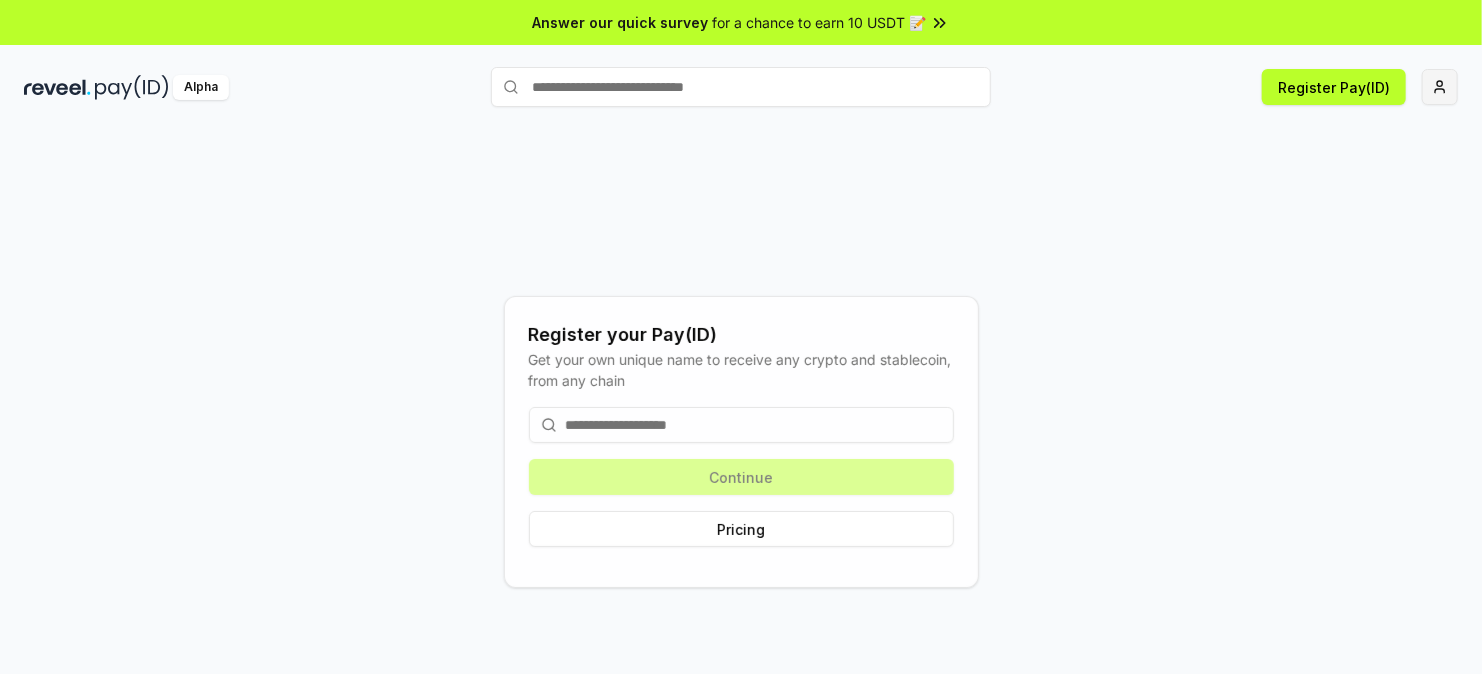 click on "Answer our quick survey for a chance to earn 10 USDT 📝 Alpha Register Pay(ID) Register your Pay(ID) Get your own unique name to receive any crypto and stablecoin, from any chain Continue Pricing" at bounding box center [741, 337] 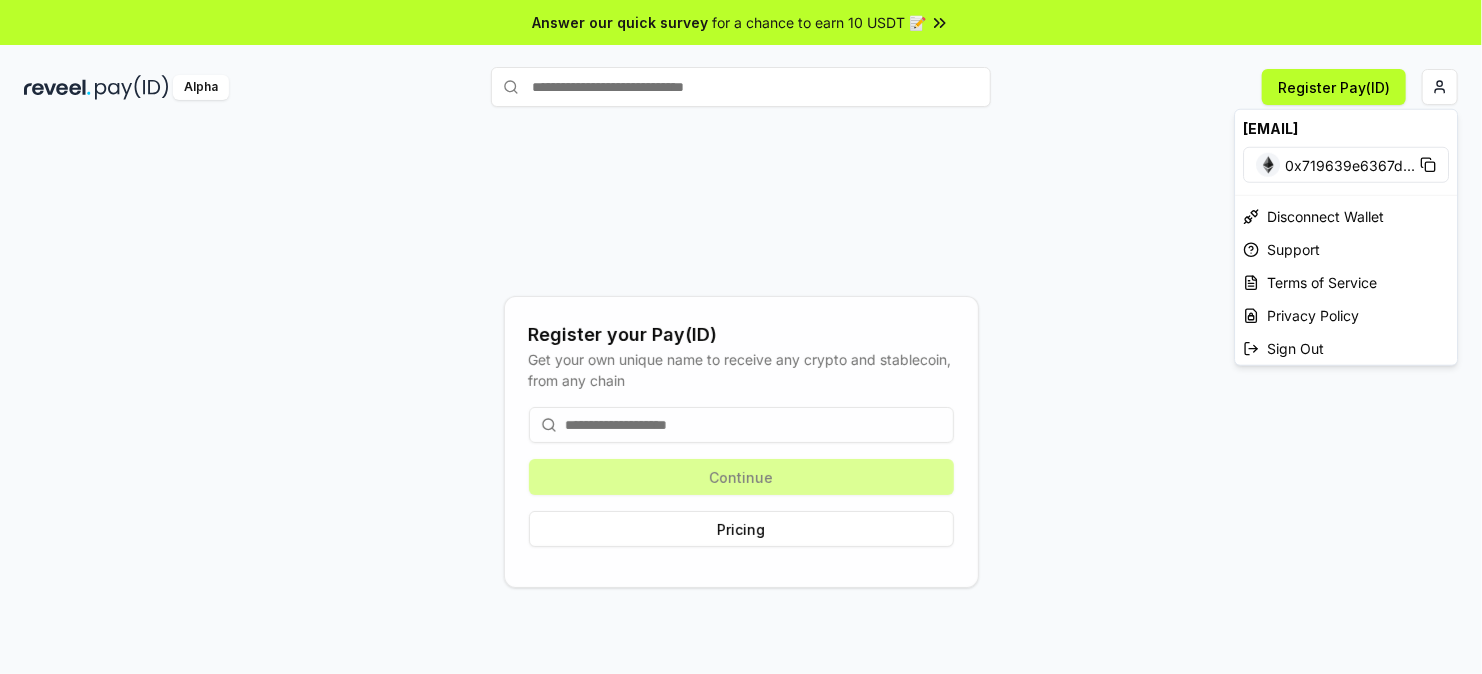 click on "Answer our quick survey for a chance to earn 10 USDT 📝 Alpha Register Pay(ID) Register your Pay(ID) Get your own unique name to receive any crypto and stablecoin, from any chain Continue Pricing [EMAIL]   0x719639e6367d ...     Disconnect Wallet   Support   Terms of Service   Privacy Policy   Sign Out" at bounding box center [741, 337] 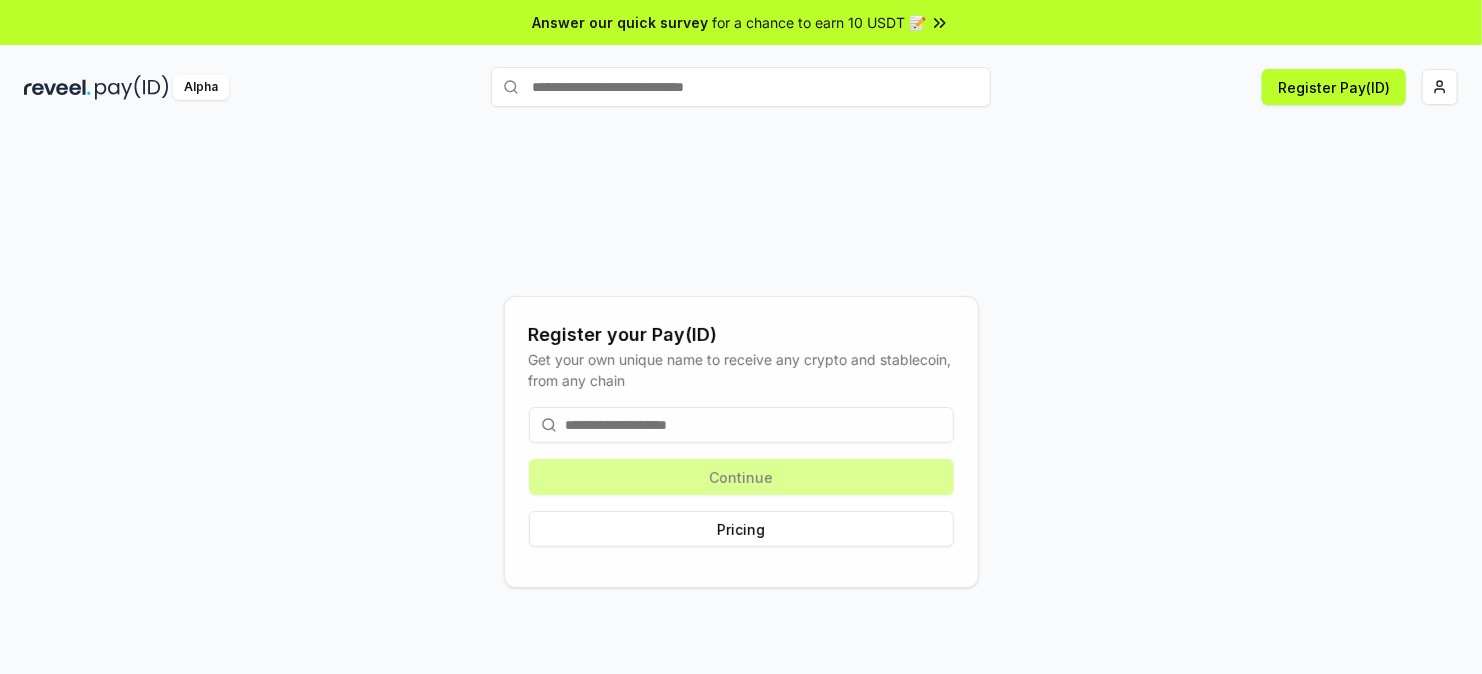 drag, startPoint x: 172, startPoint y: 79, endPoint x: 126, endPoint y: 82, distance: 46.09772 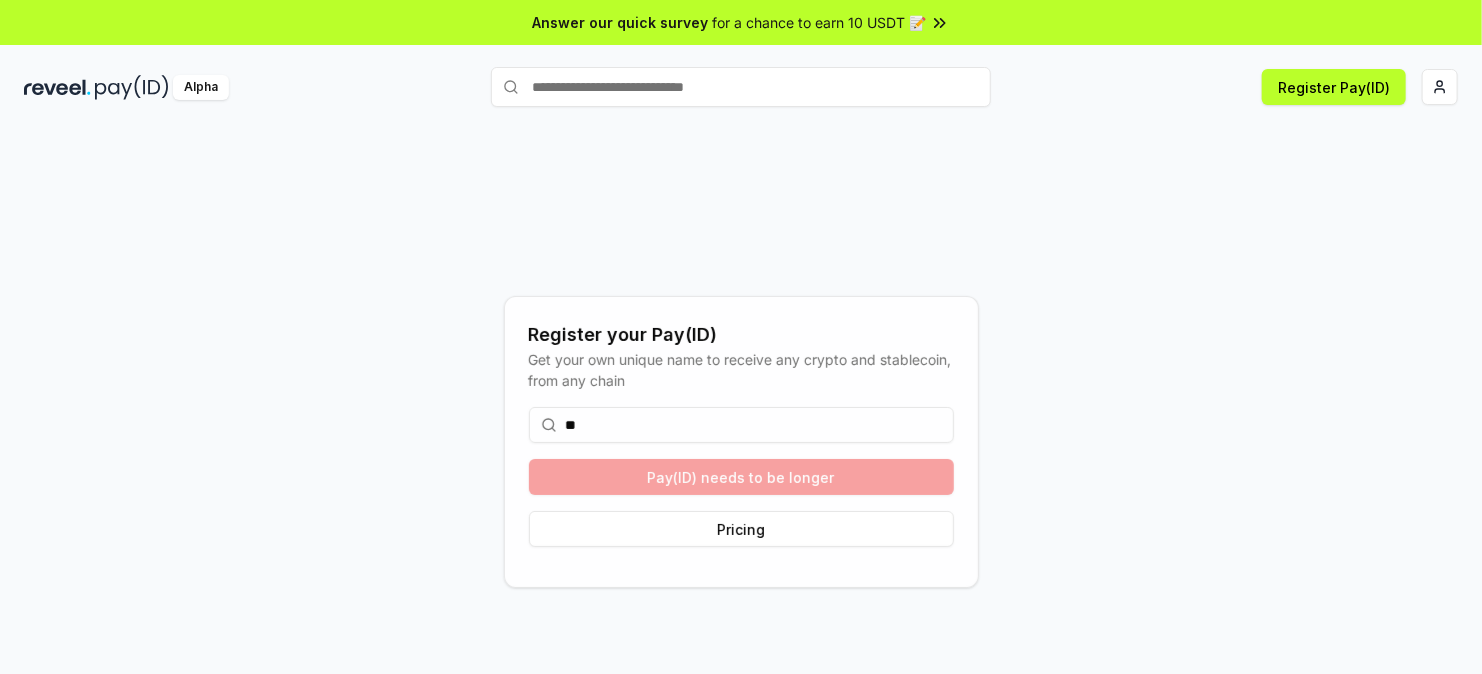 type on "*" 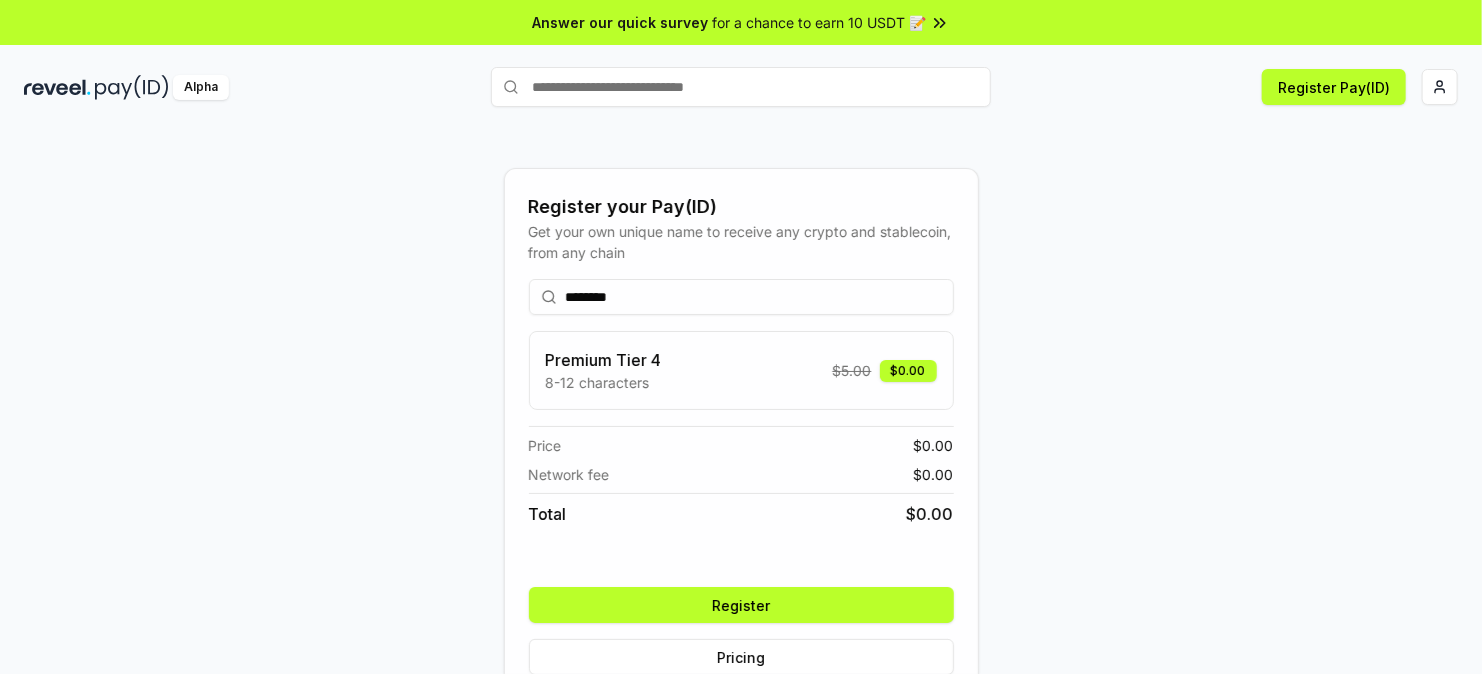 type on "********" 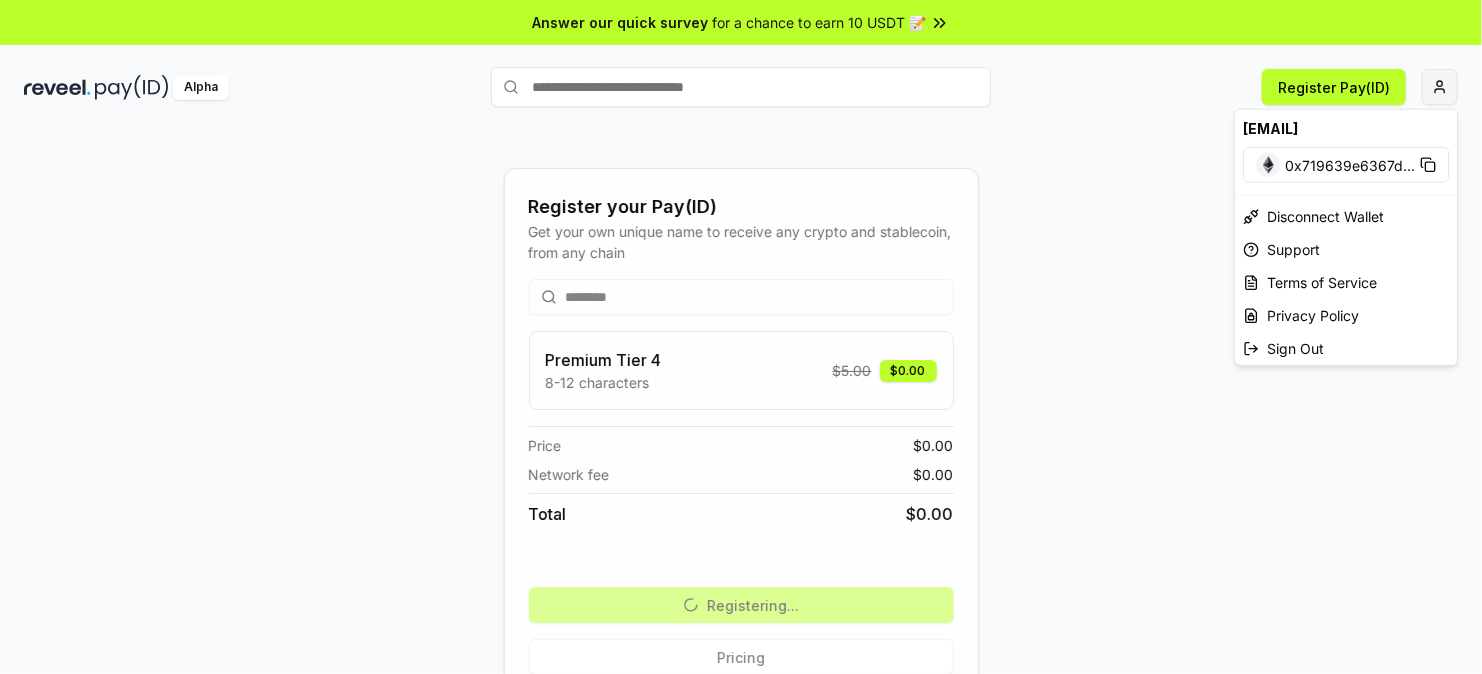 click on "Answer our quick survey for a chance to earn 10 USDT 📝 Alpha Register Pay(ID) Register your Pay(ID) Get your own unique name to receive any crypto and stablecoin, from any chain ******** Premium Tier 4 8-12 characters $ 5.00 $0.00 Price $ 0.00 Network fee $ 0.00 Total $ 0.00 Registering... Pricing [EMAIL]   0x719639e6367d ...     Disconnect Wallet   Support   Terms of Service   Privacy Policy   Sign Out" at bounding box center (741, 337) 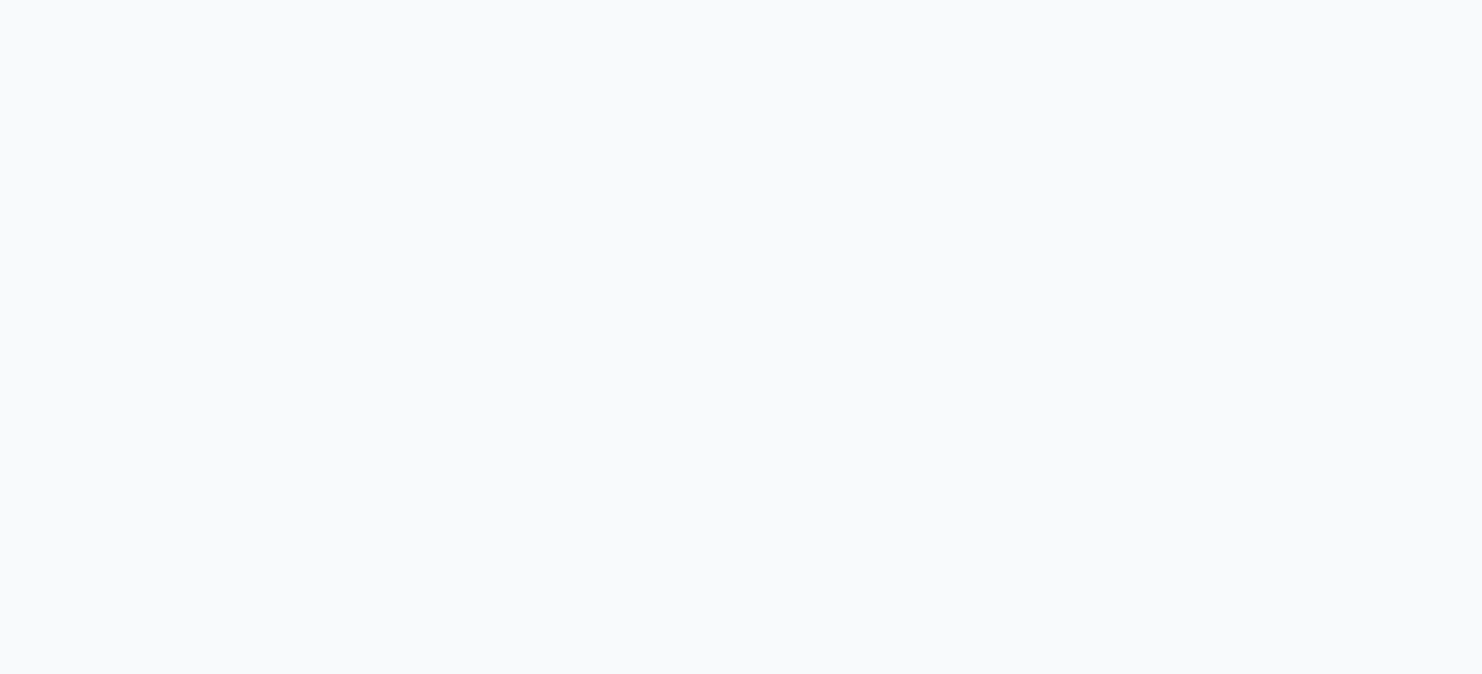 scroll, scrollTop: 0, scrollLeft: 0, axis: both 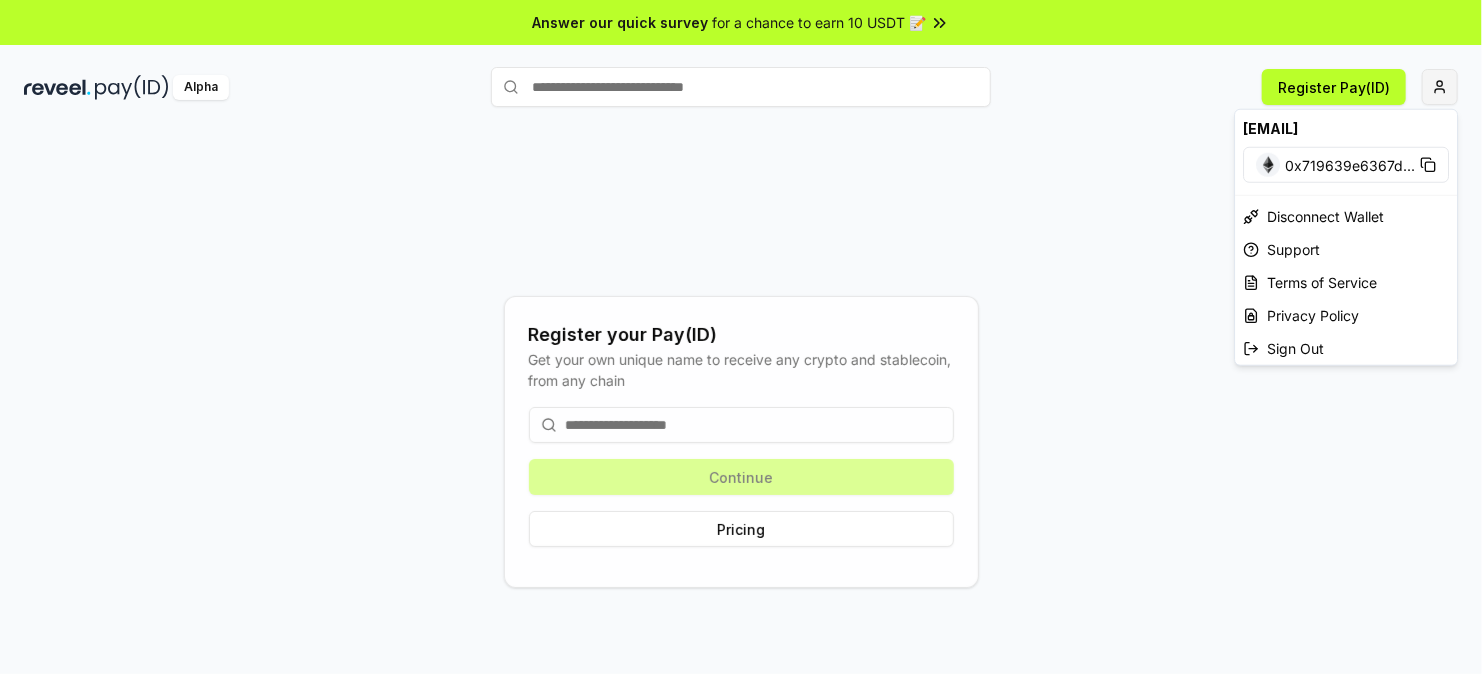 click on "Answer our quick survey for a chance to earn 10 USDT 📝 Alpha Register Pay(ID) Register your Pay(ID) Get your own unique name to receive any crypto and stablecoin, from any chain Continue Pricing [EMAIL]   0x719639e6367d ...     Disconnect Wallet   Support   Terms of Service   Privacy Policy   Sign Out" at bounding box center (741, 337) 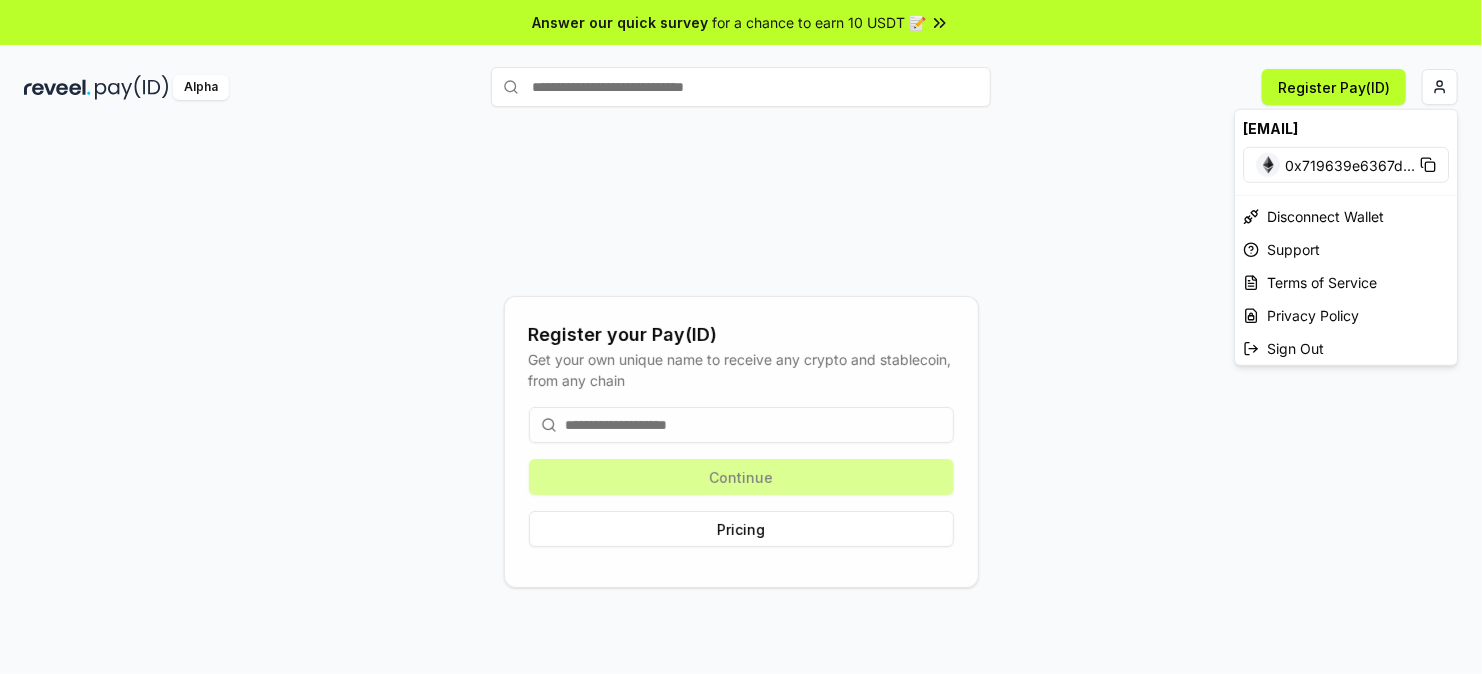 click on "Answer our quick survey for a chance to earn 10 USDT 📝 Alpha Register Pay(ID) Register your Pay(ID) Get your own unique name to receive any crypto and stablecoin, from any chain Continue Pricing [EMAIL]   0x719639e6367d ...     Disconnect Wallet   Support   Terms of Service   Privacy Policy   Sign Out" at bounding box center [741, 337] 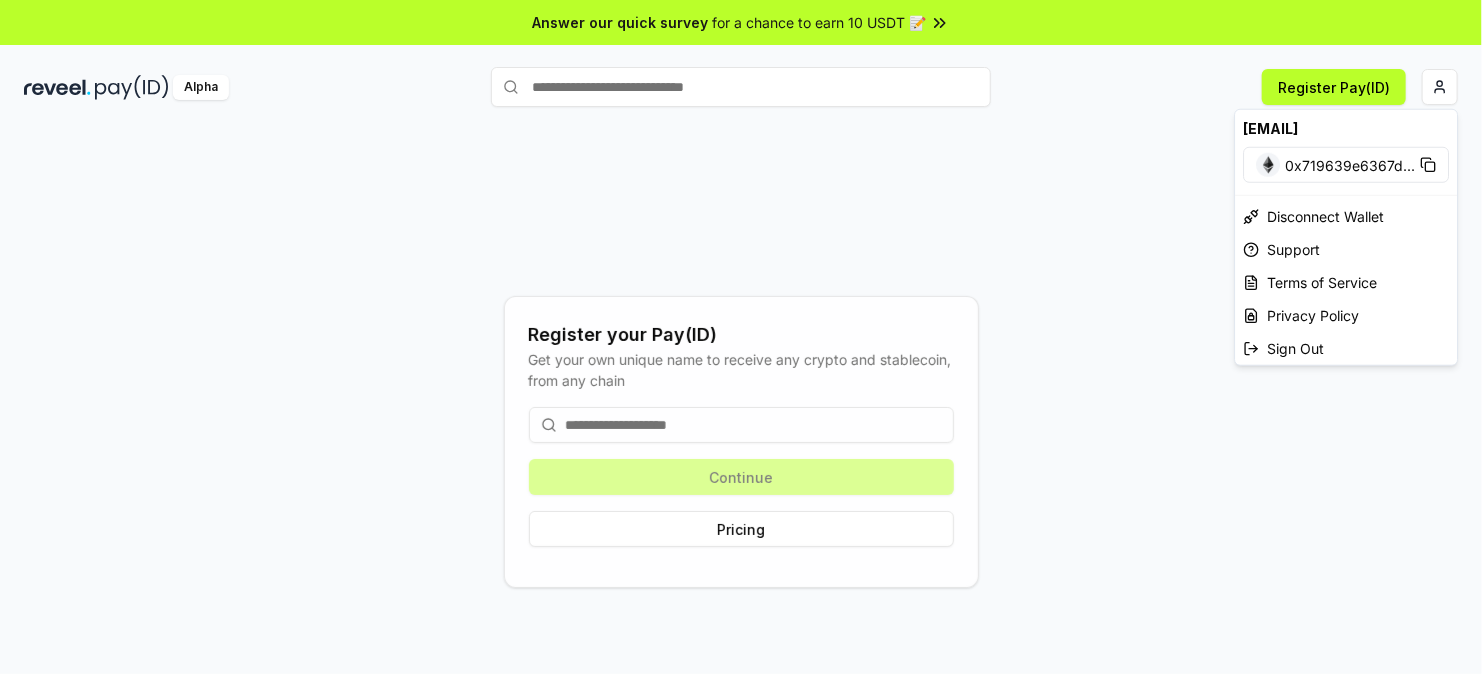 click at bounding box center (132, 87) 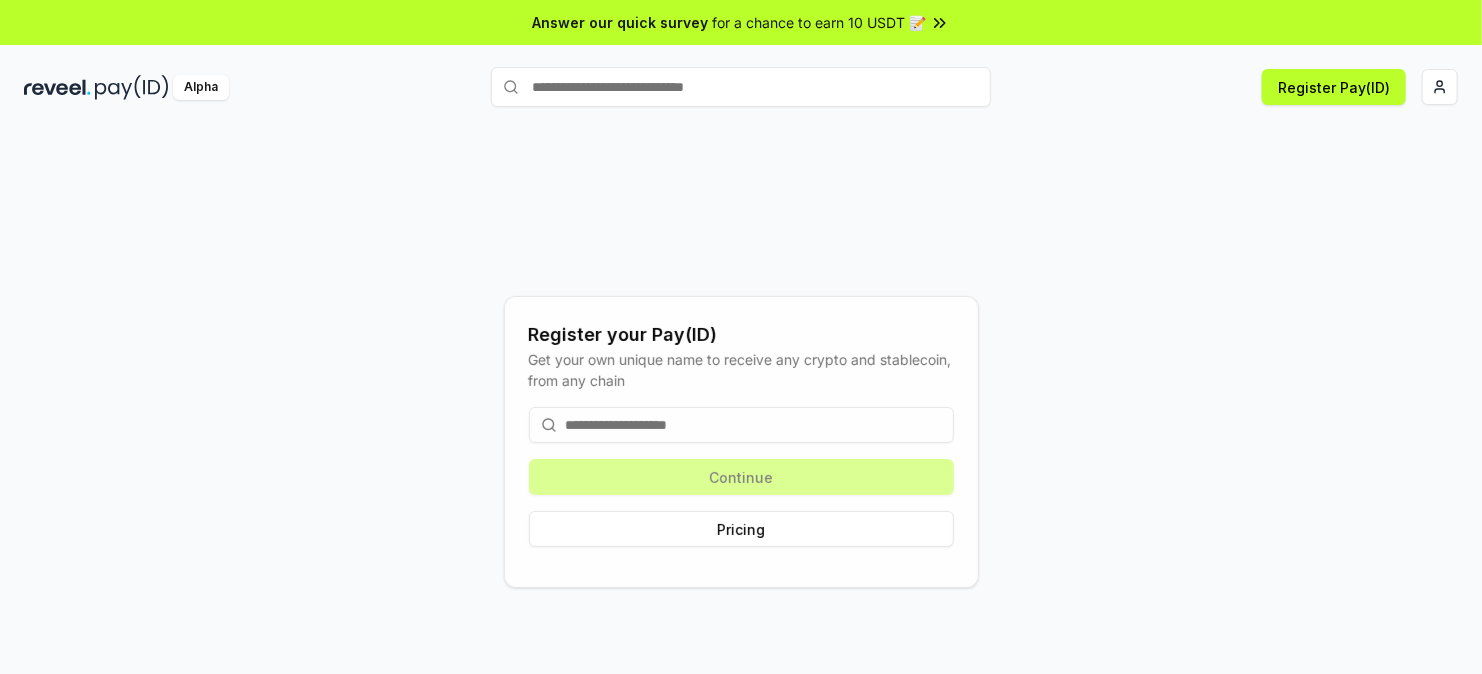 click at bounding box center [132, 87] 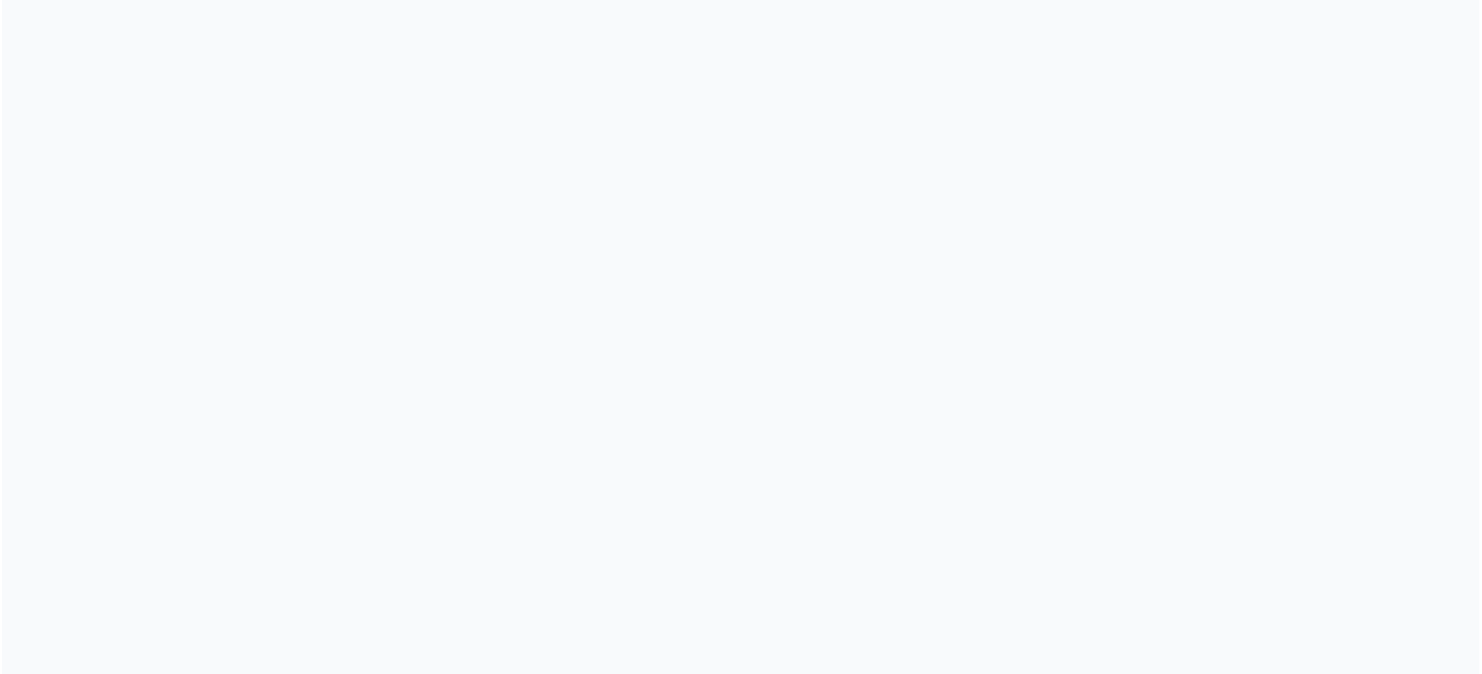 scroll, scrollTop: 0, scrollLeft: 0, axis: both 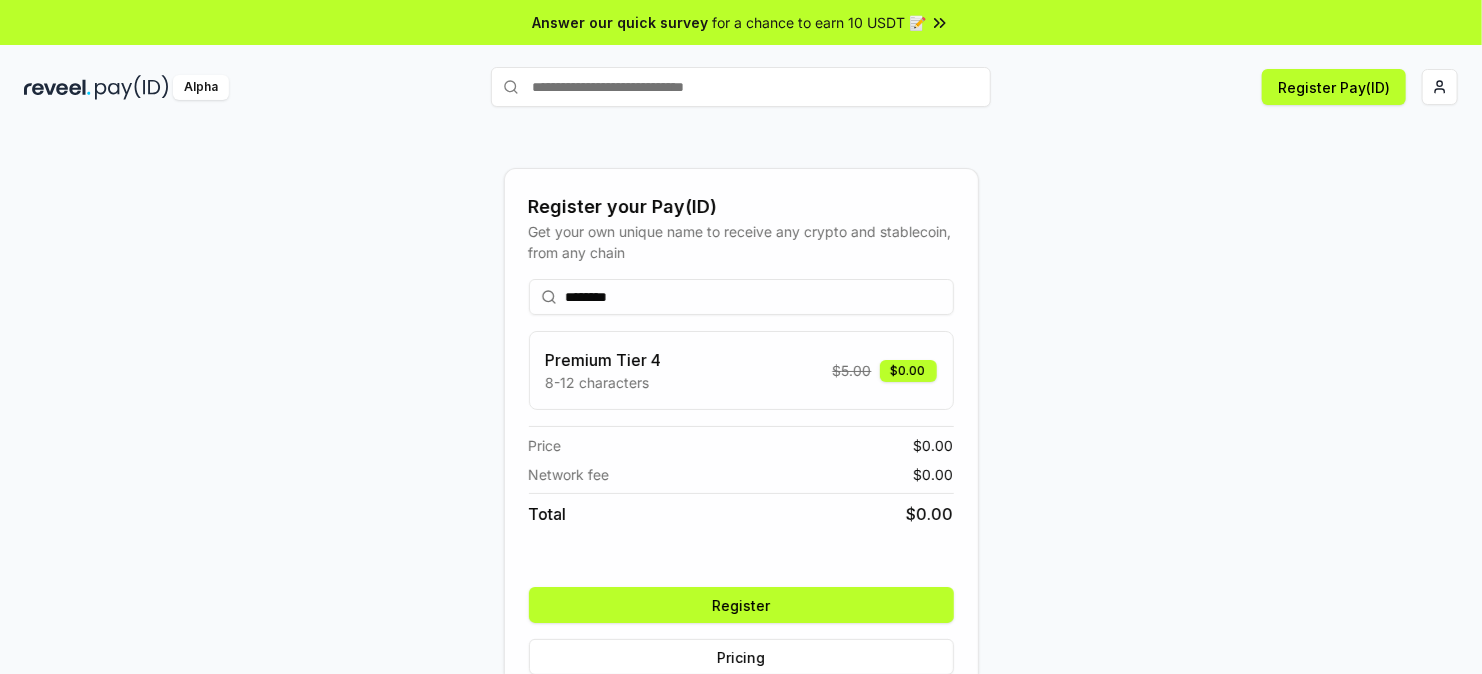 type on "********" 